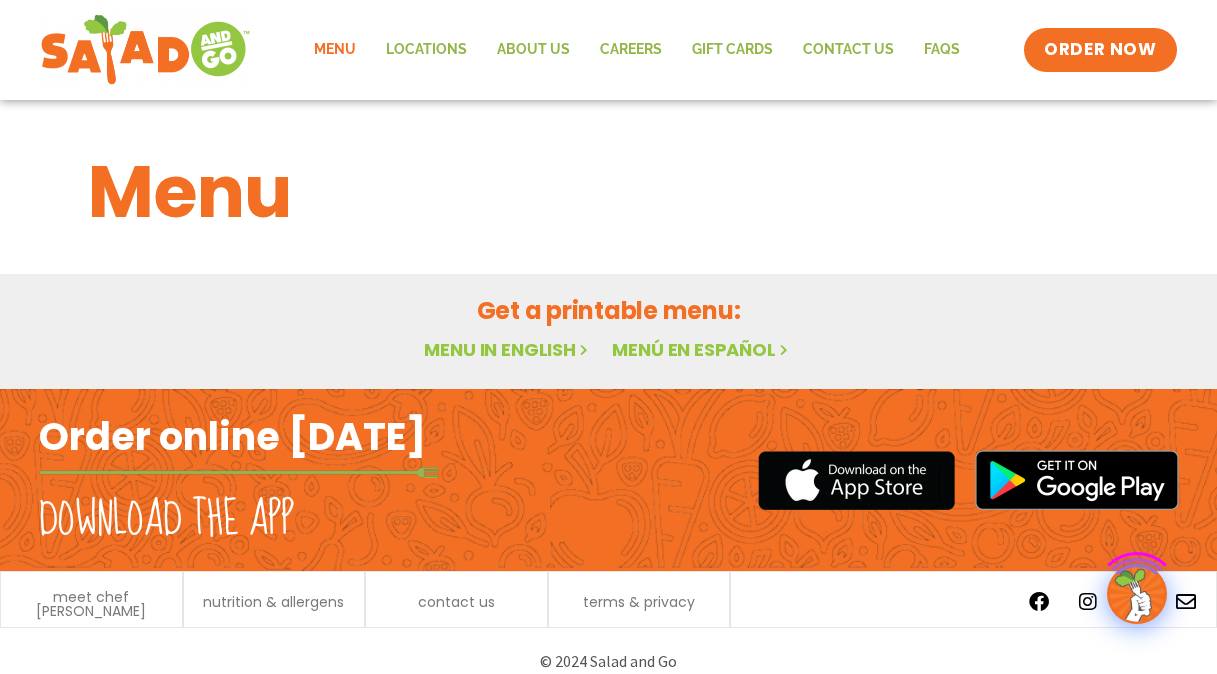 scroll, scrollTop: 0, scrollLeft: 0, axis: both 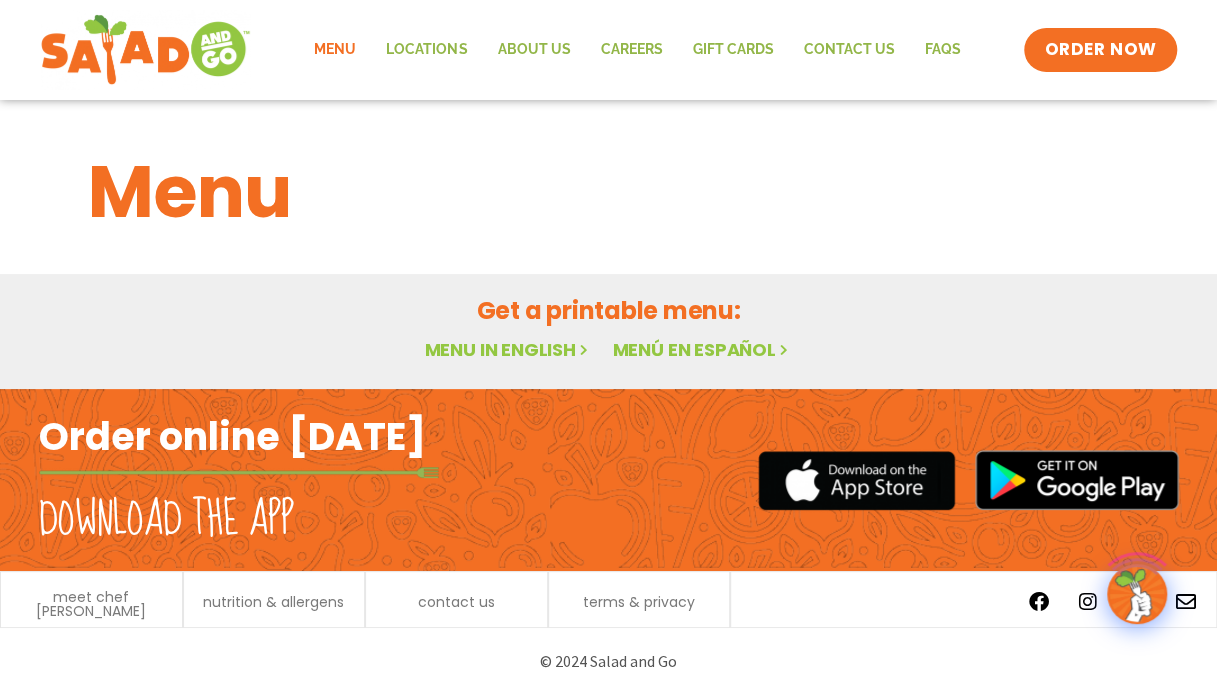 click on "Menu" 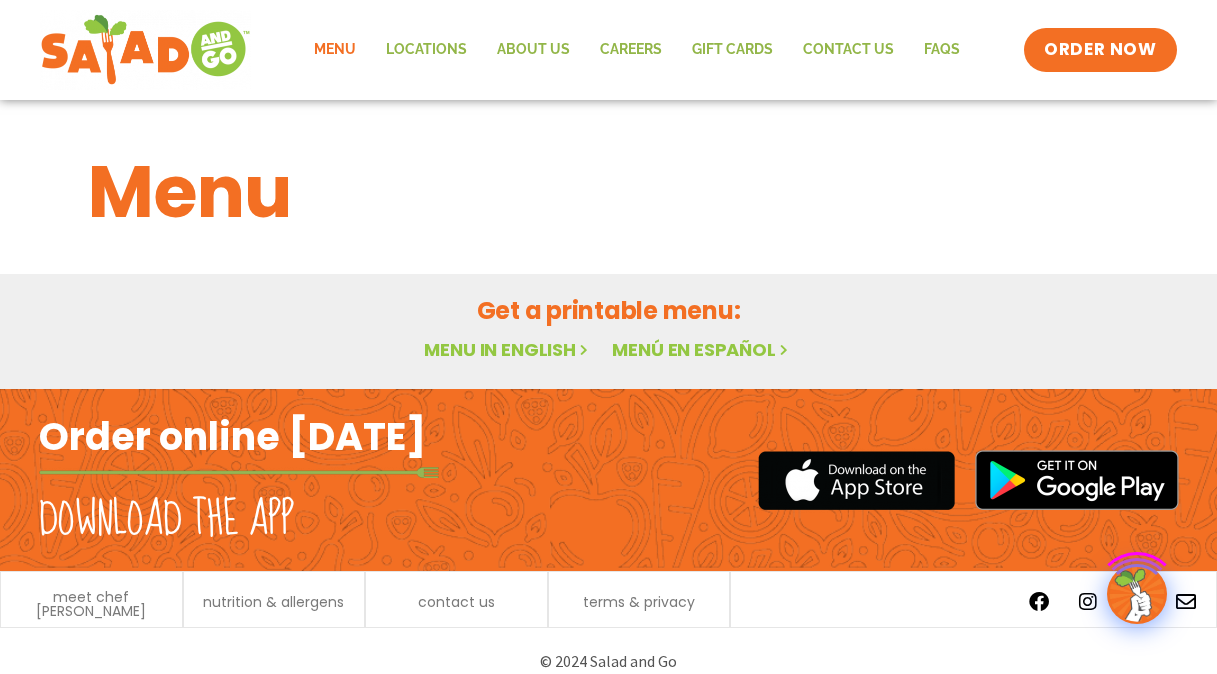 scroll, scrollTop: 0, scrollLeft: 0, axis: both 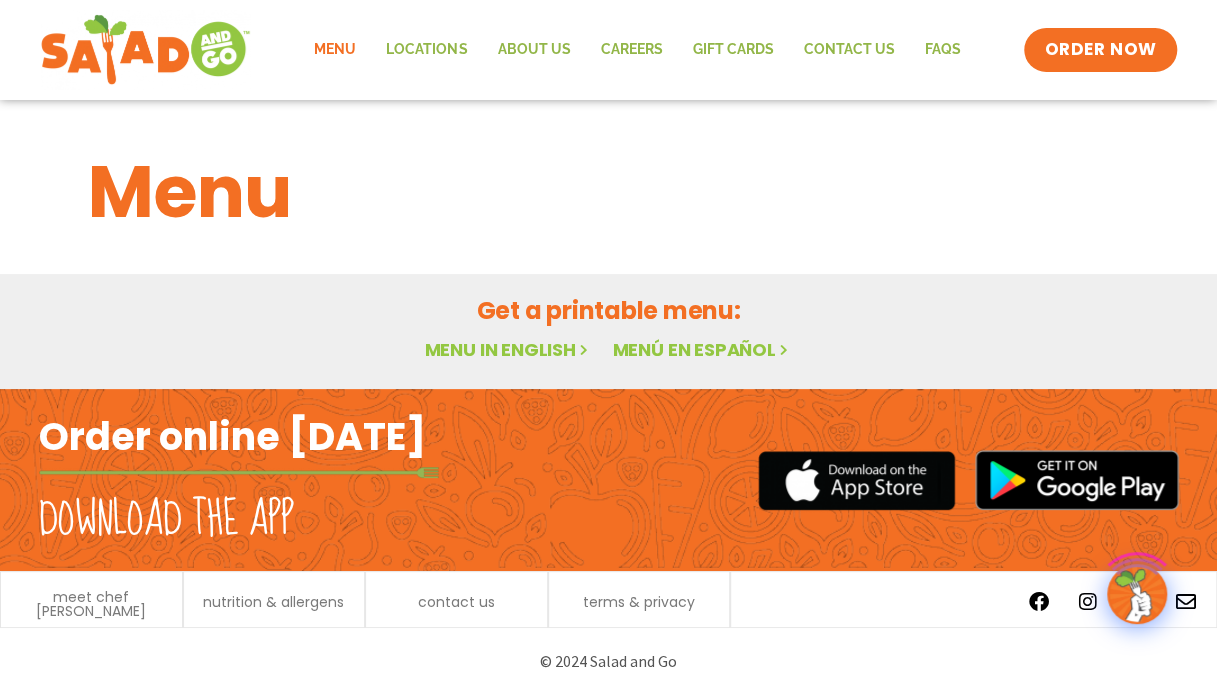 click on "Menu in English" at bounding box center [508, 349] 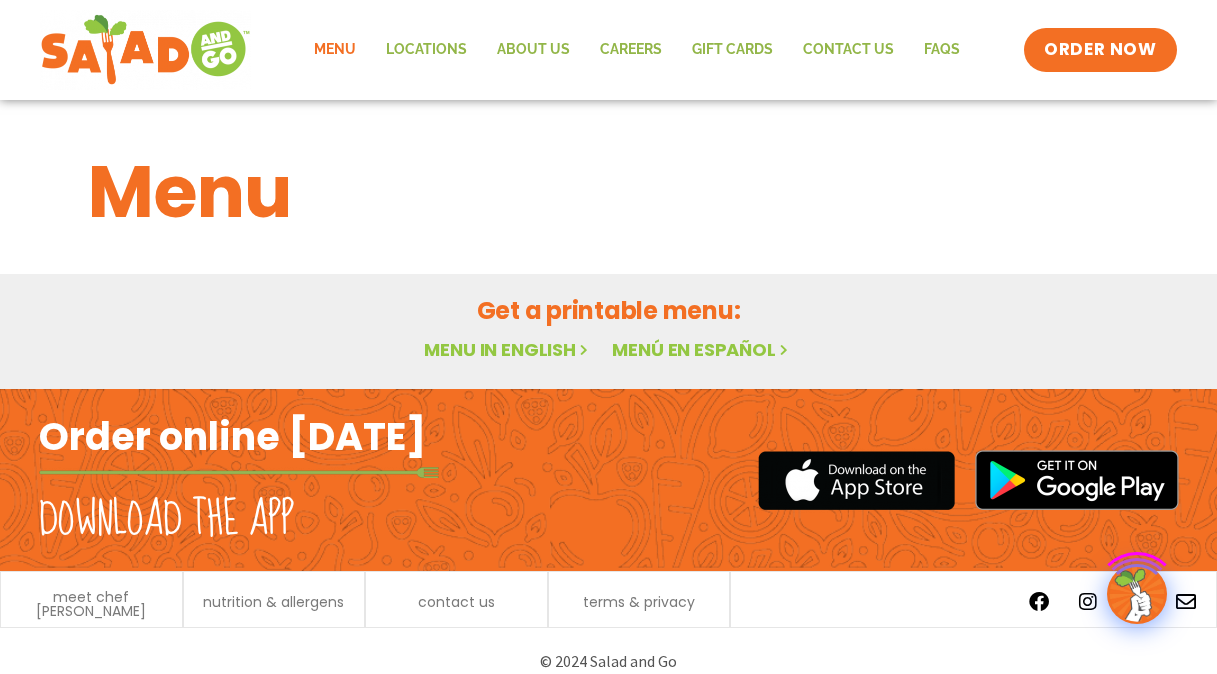 scroll, scrollTop: 0, scrollLeft: 0, axis: both 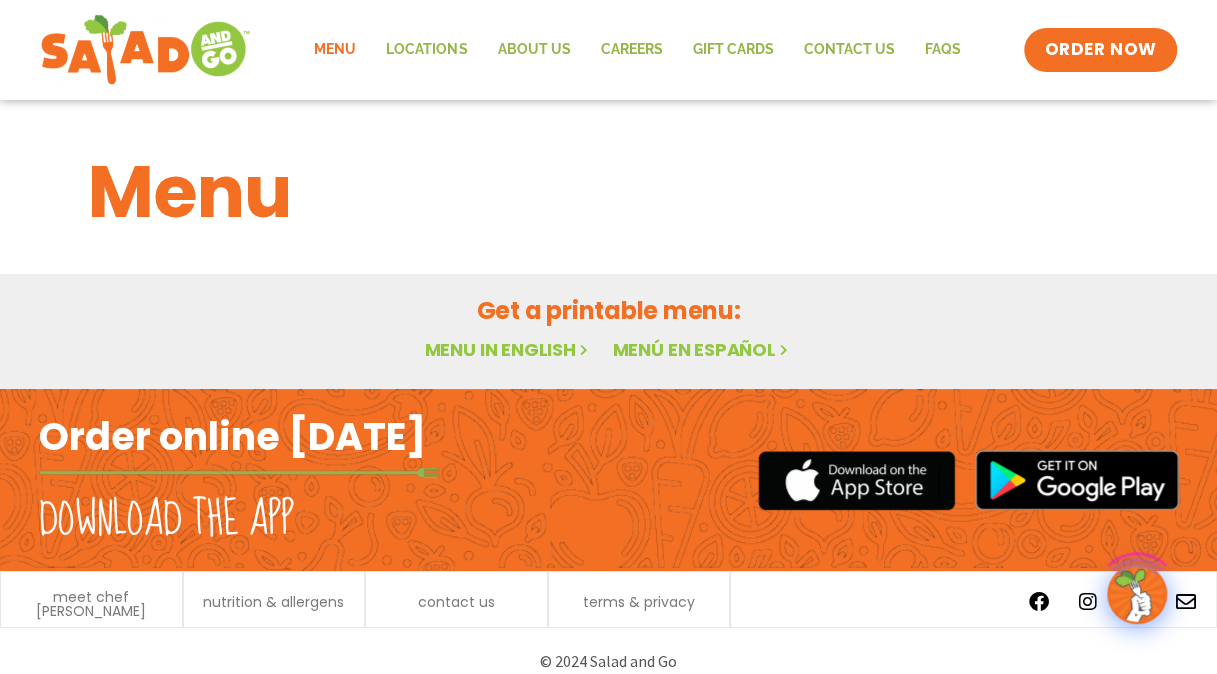 click on "Menu in English" at bounding box center [508, 349] 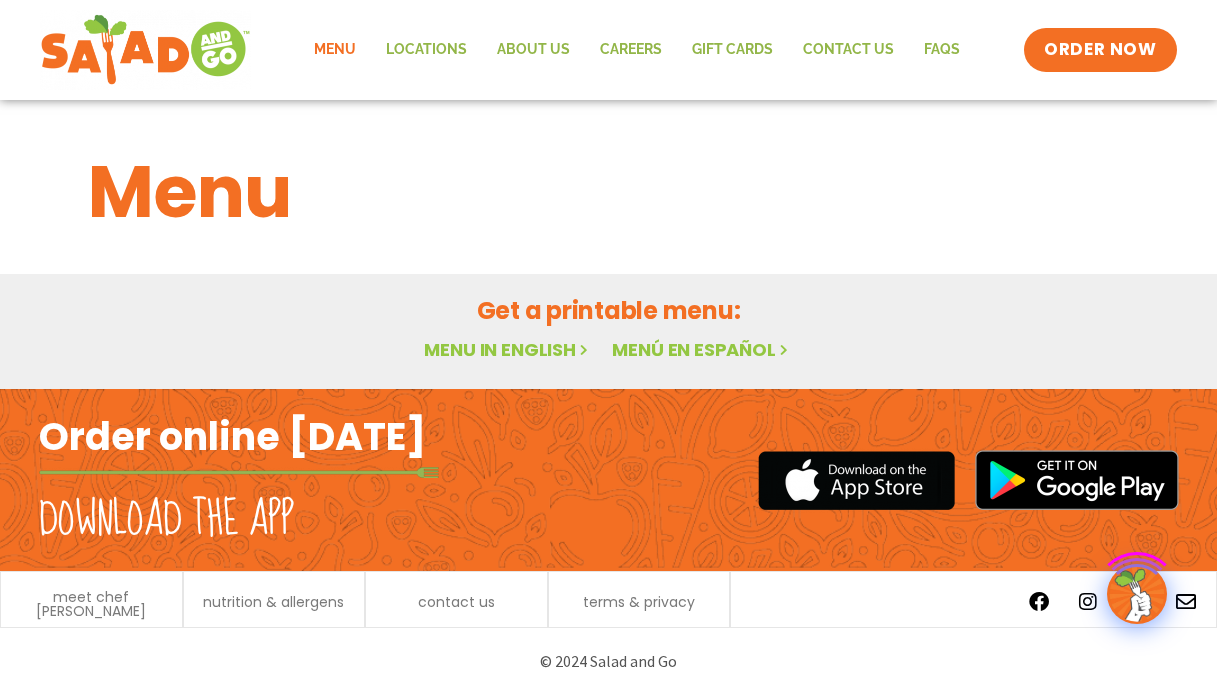 scroll, scrollTop: 0, scrollLeft: 0, axis: both 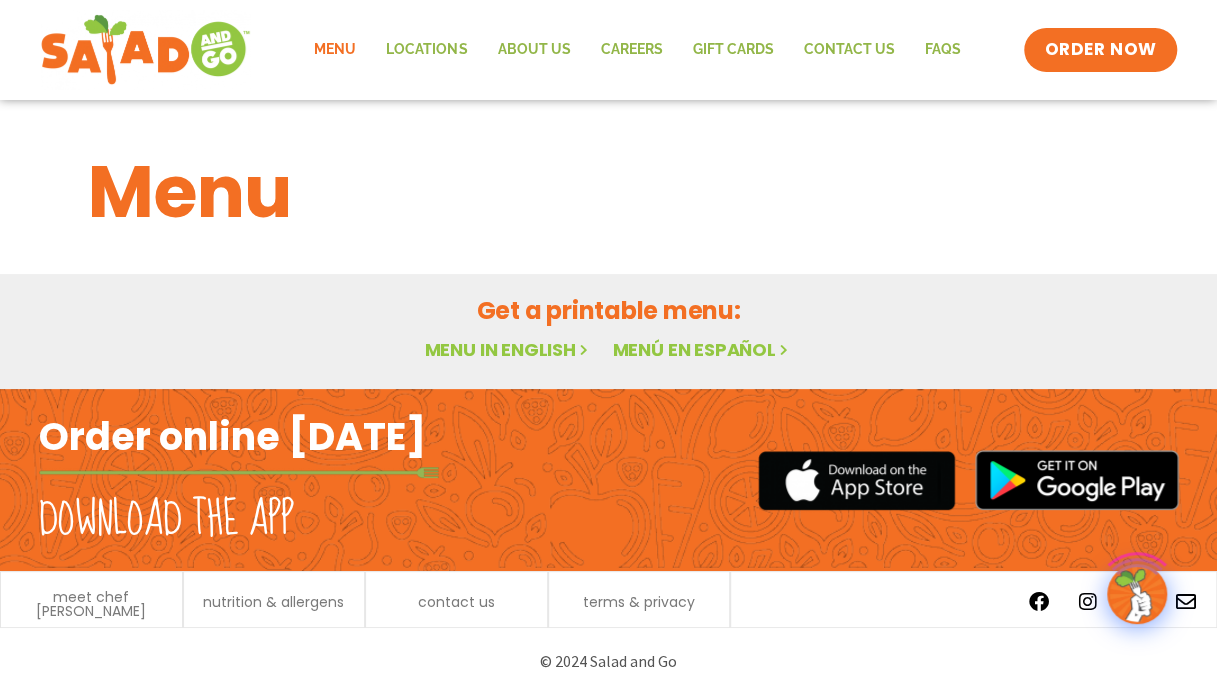 click on "Menu in English" at bounding box center (508, 349) 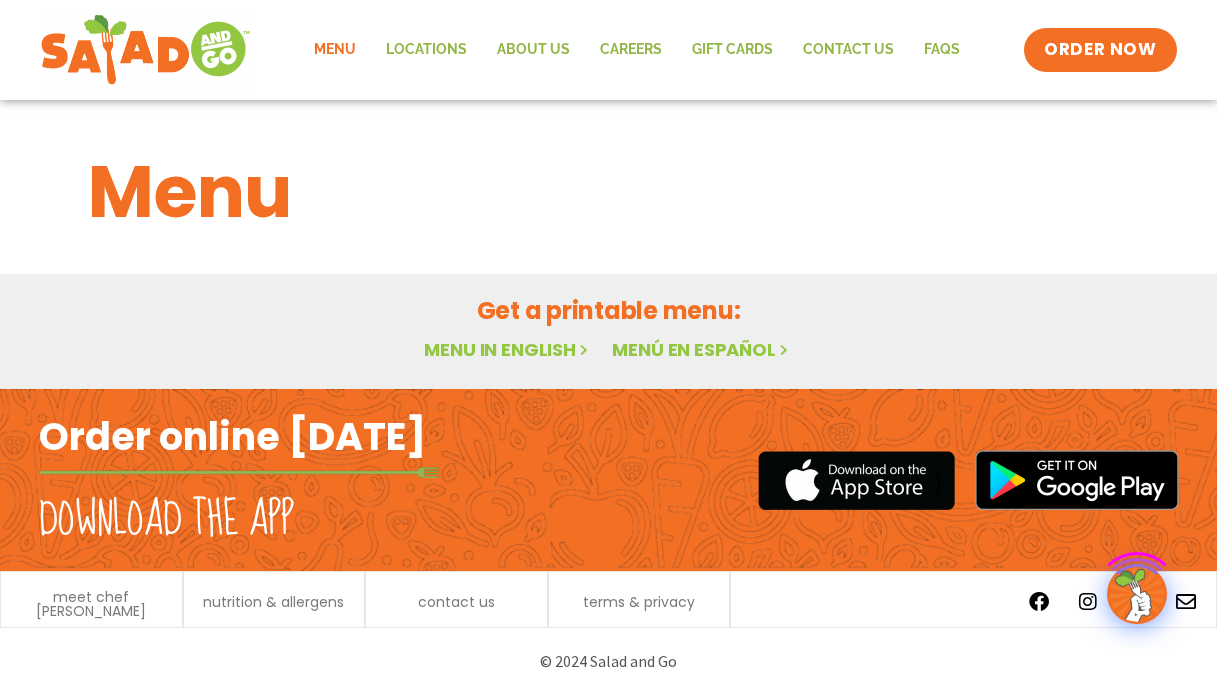 scroll, scrollTop: 0, scrollLeft: 0, axis: both 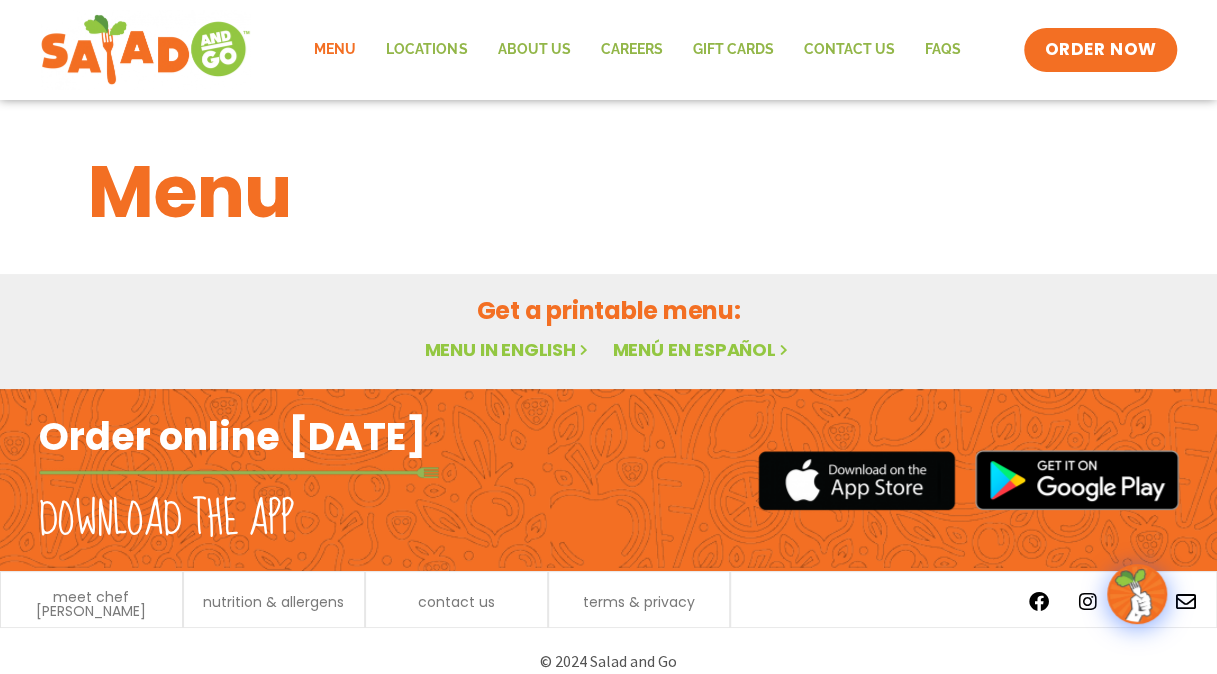 click on "Menu in English" at bounding box center [508, 349] 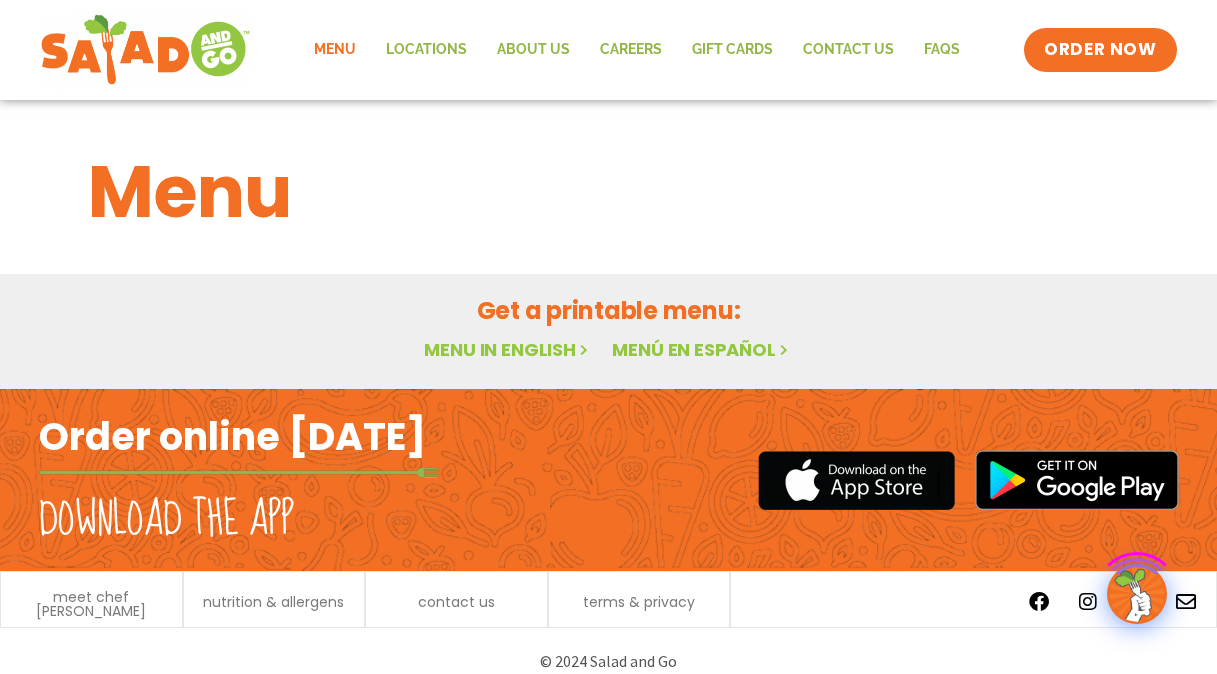 scroll, scrollTop: 0, scrollLeft: 0, axis: both 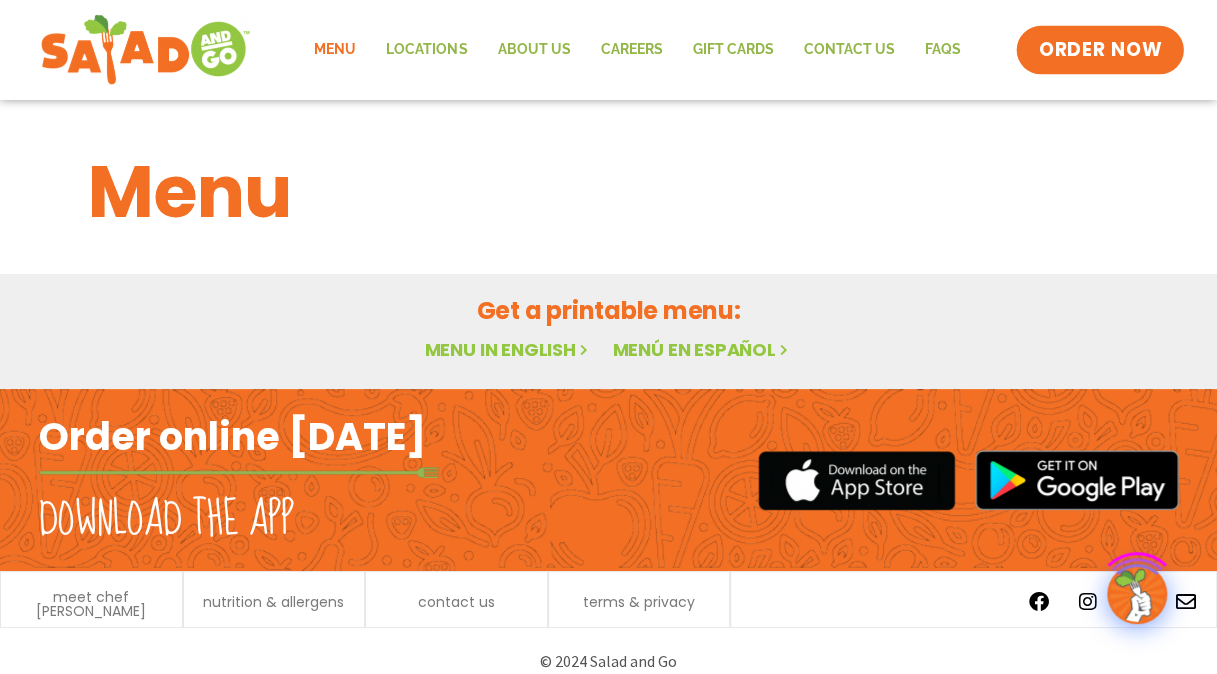 click on "ORDER NOW" at bounding box center [1101, 50] 